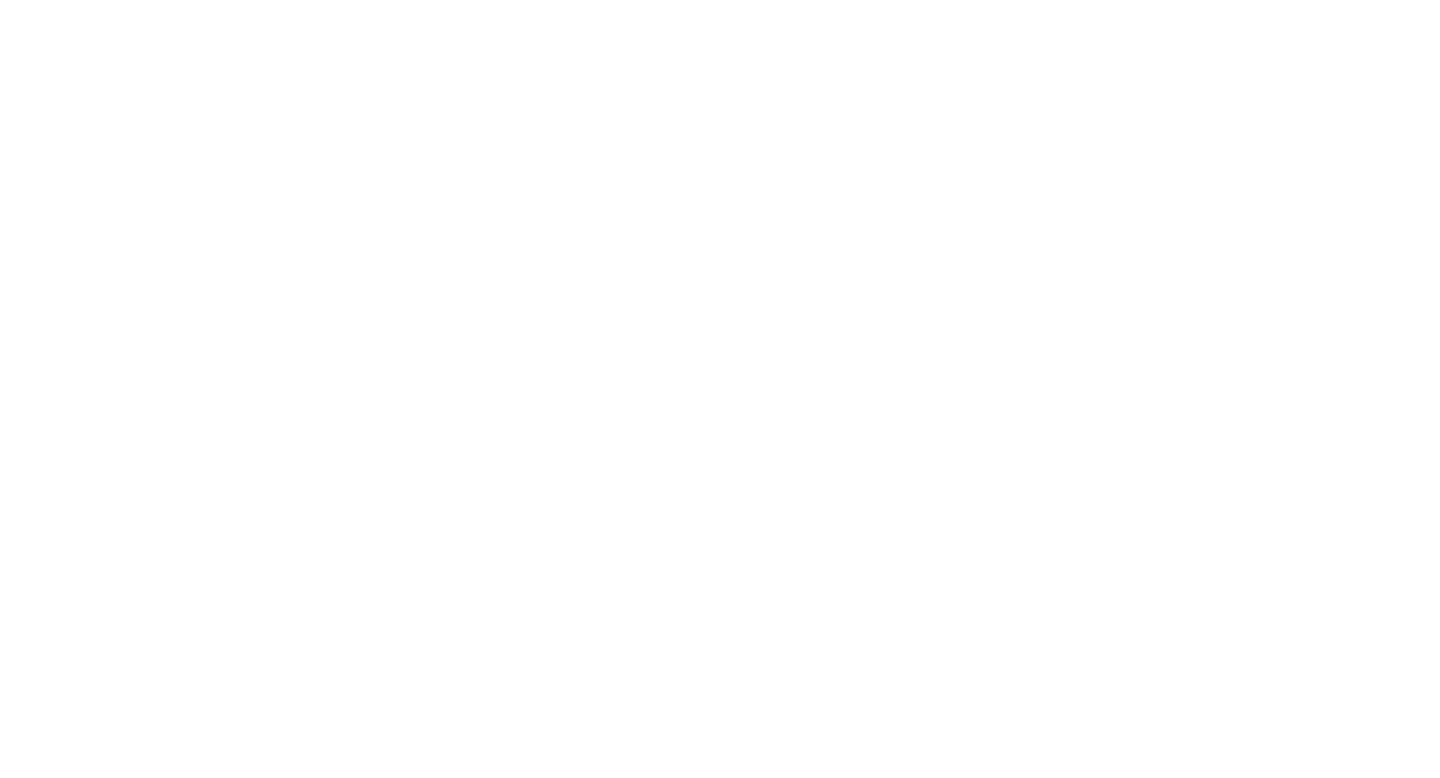 scroll, scrollTop: 0, scrollLeft: 0, axis: both 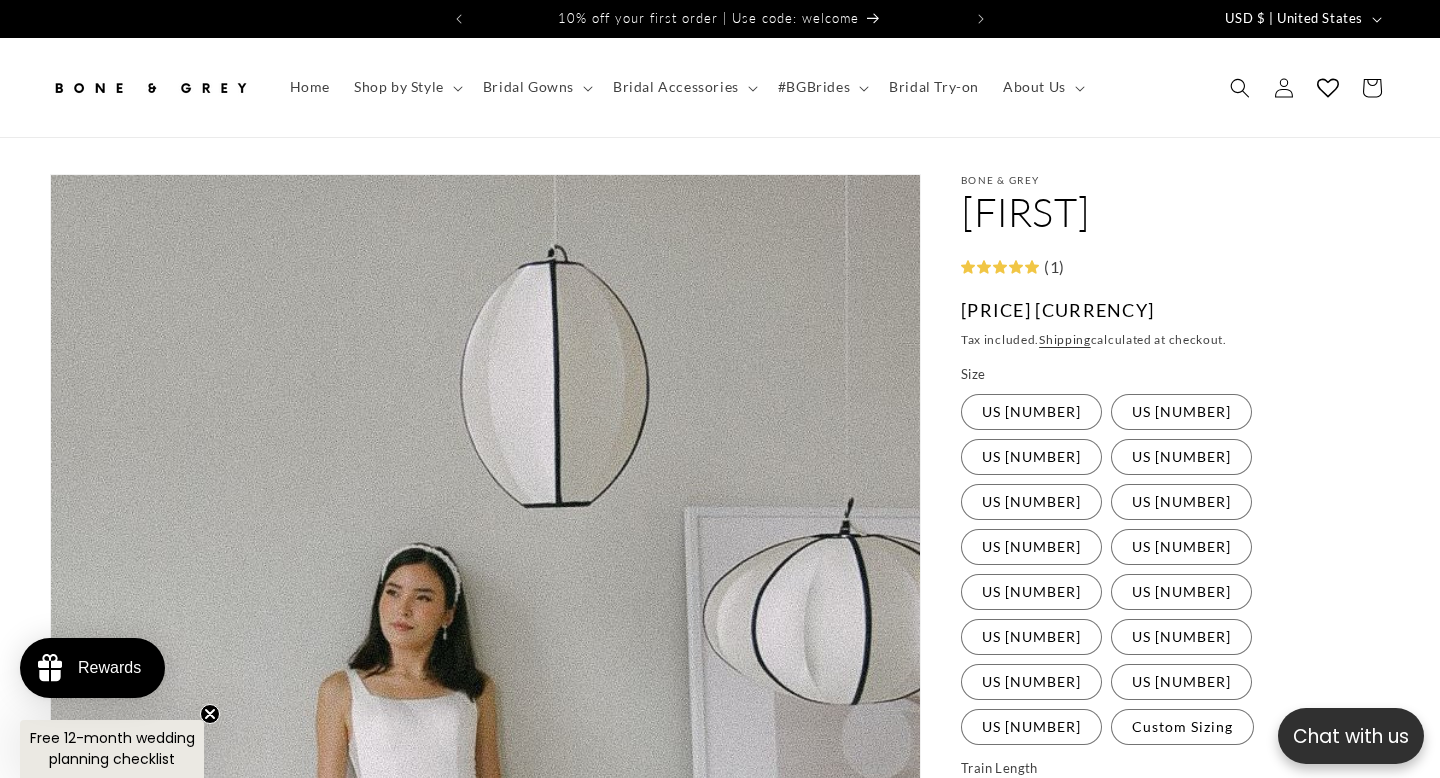 click at bounding box center [150, 88] 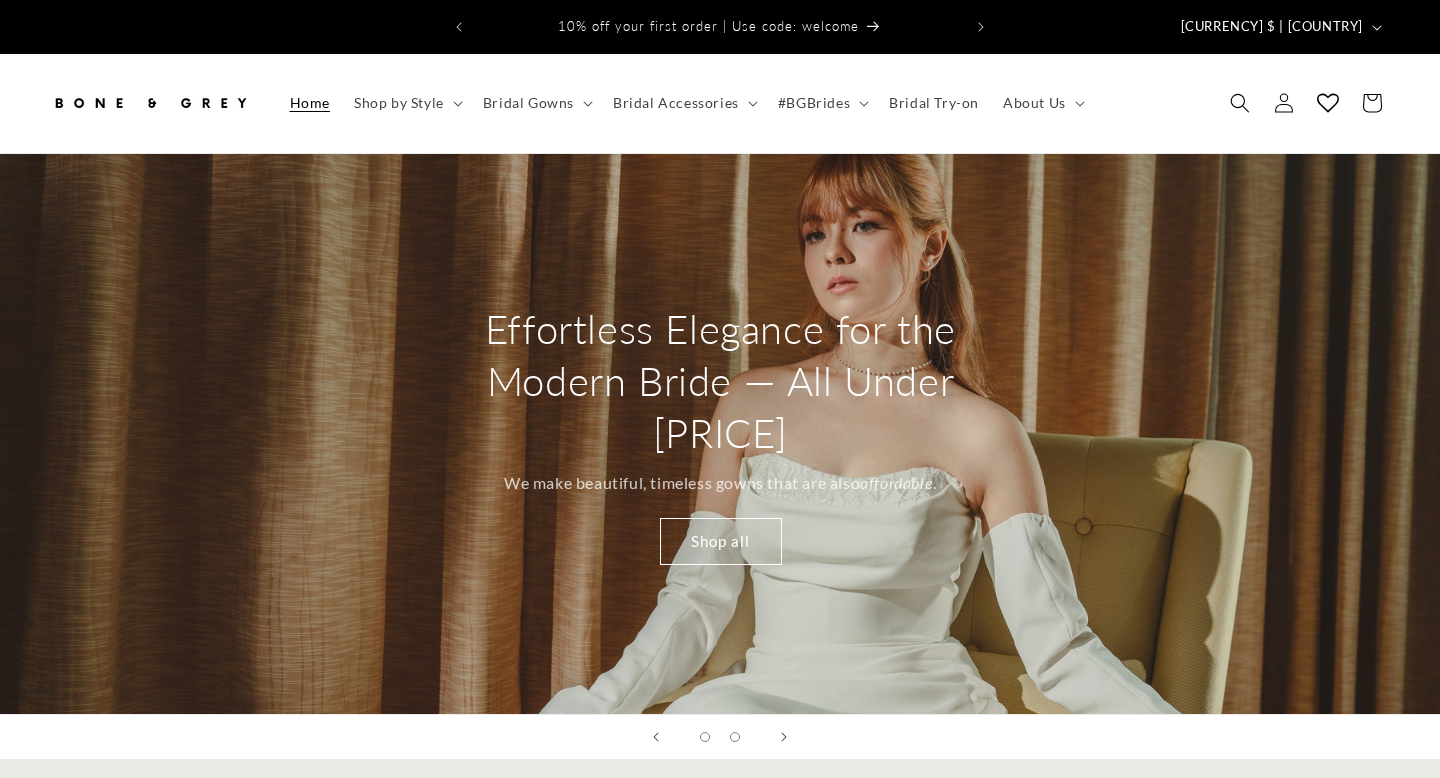 scroll, scrollTop: 0, scrollLeft: 0, axis: both 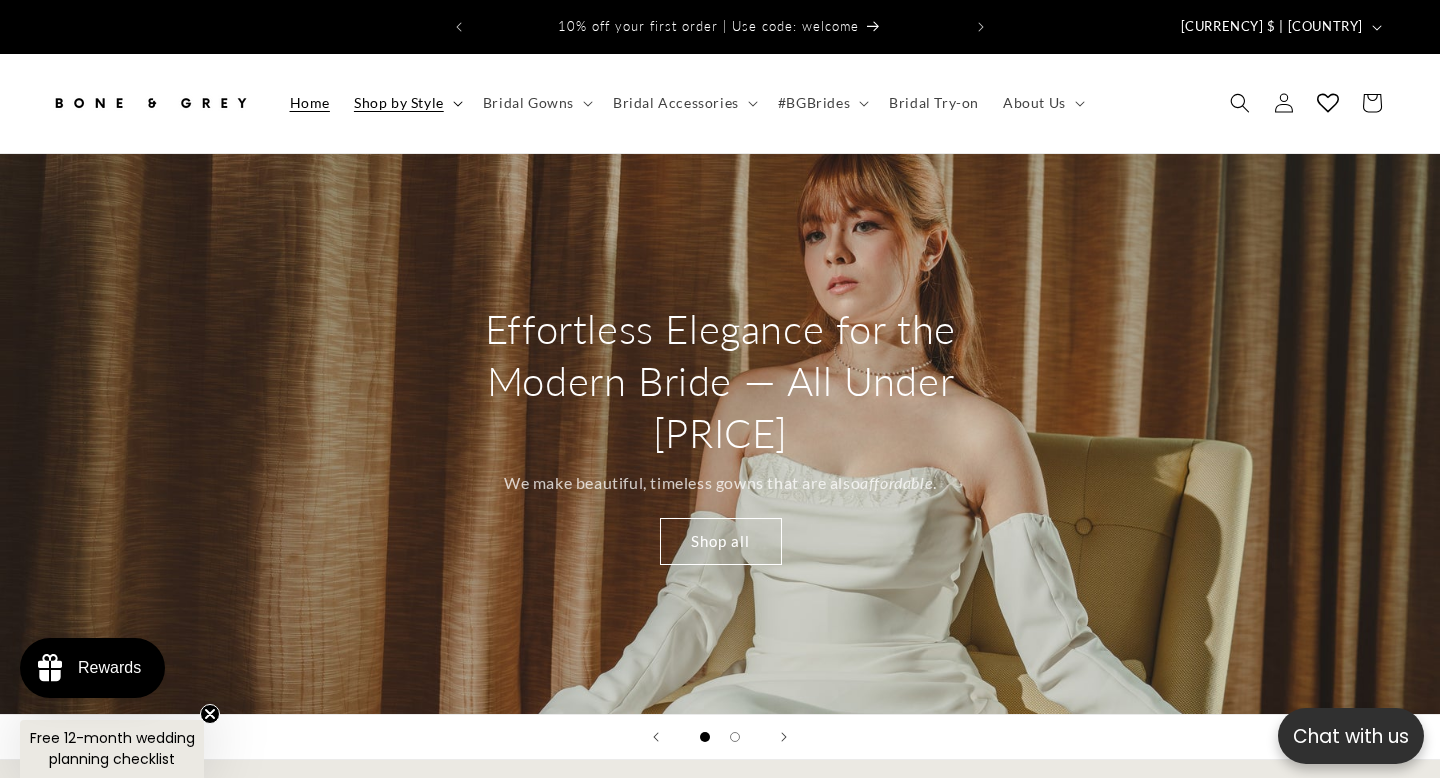 click on "Shop by Style" at bounding box center (399, 103) 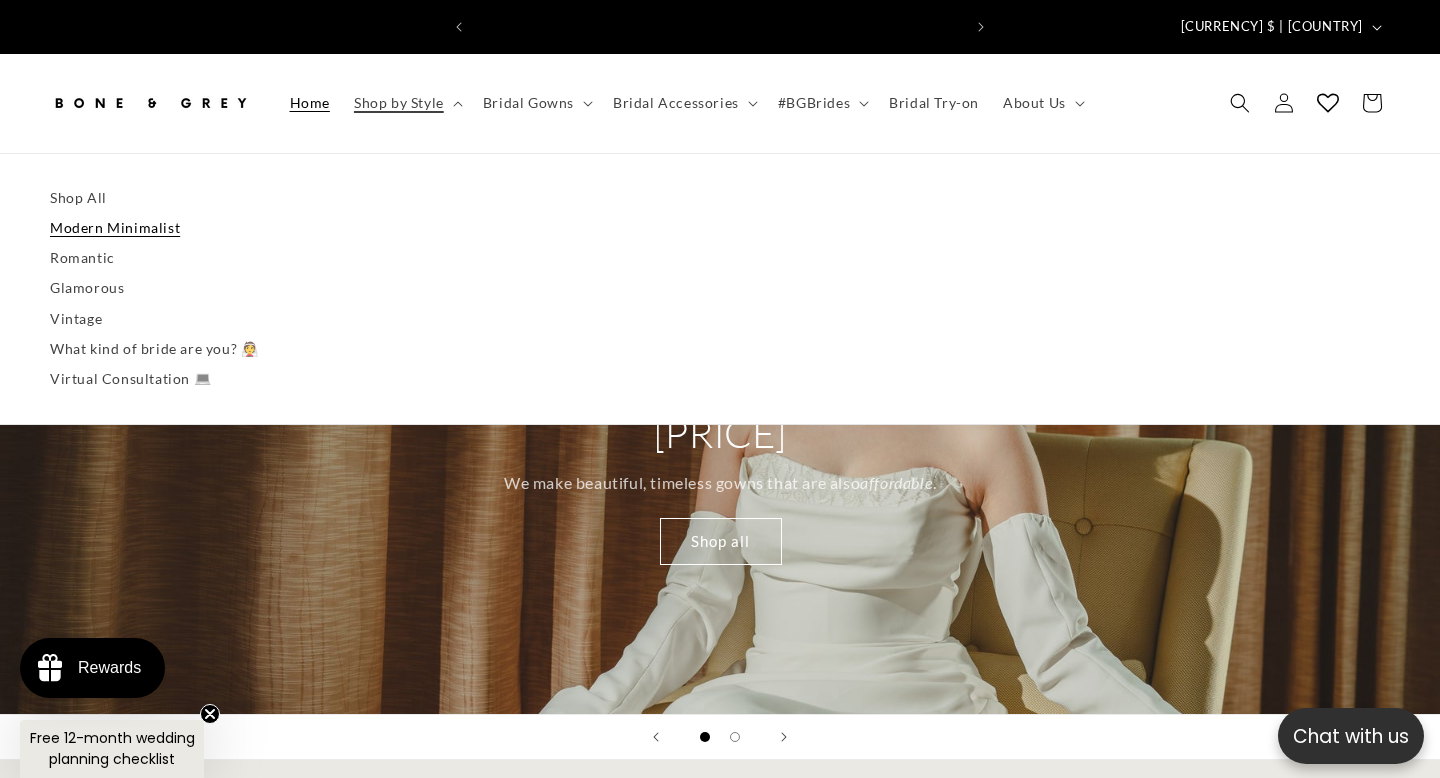 scroll, scrollTop: 0, scrollLeft: 486, axis: horizontal 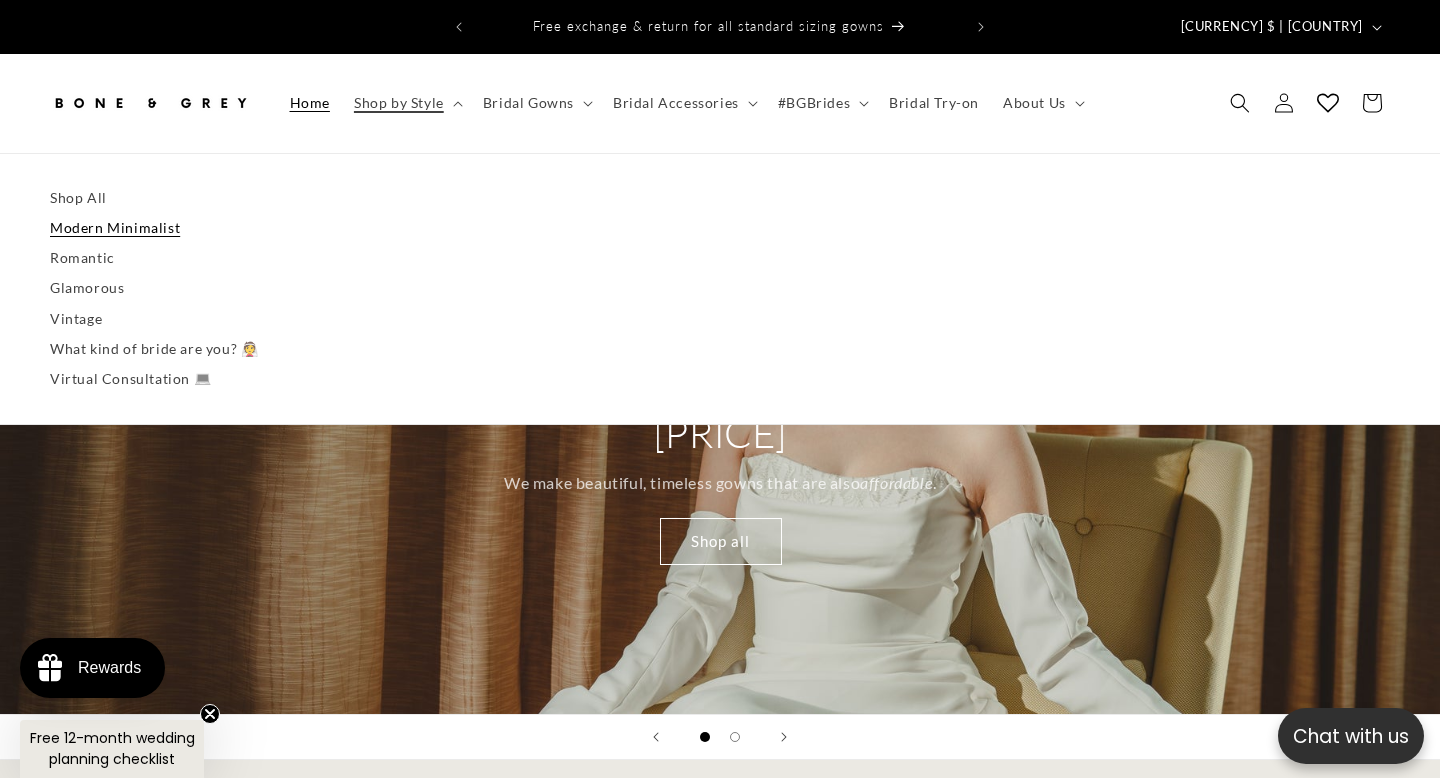 click on "Modern Minimalist" at bounding box center (720, 228) 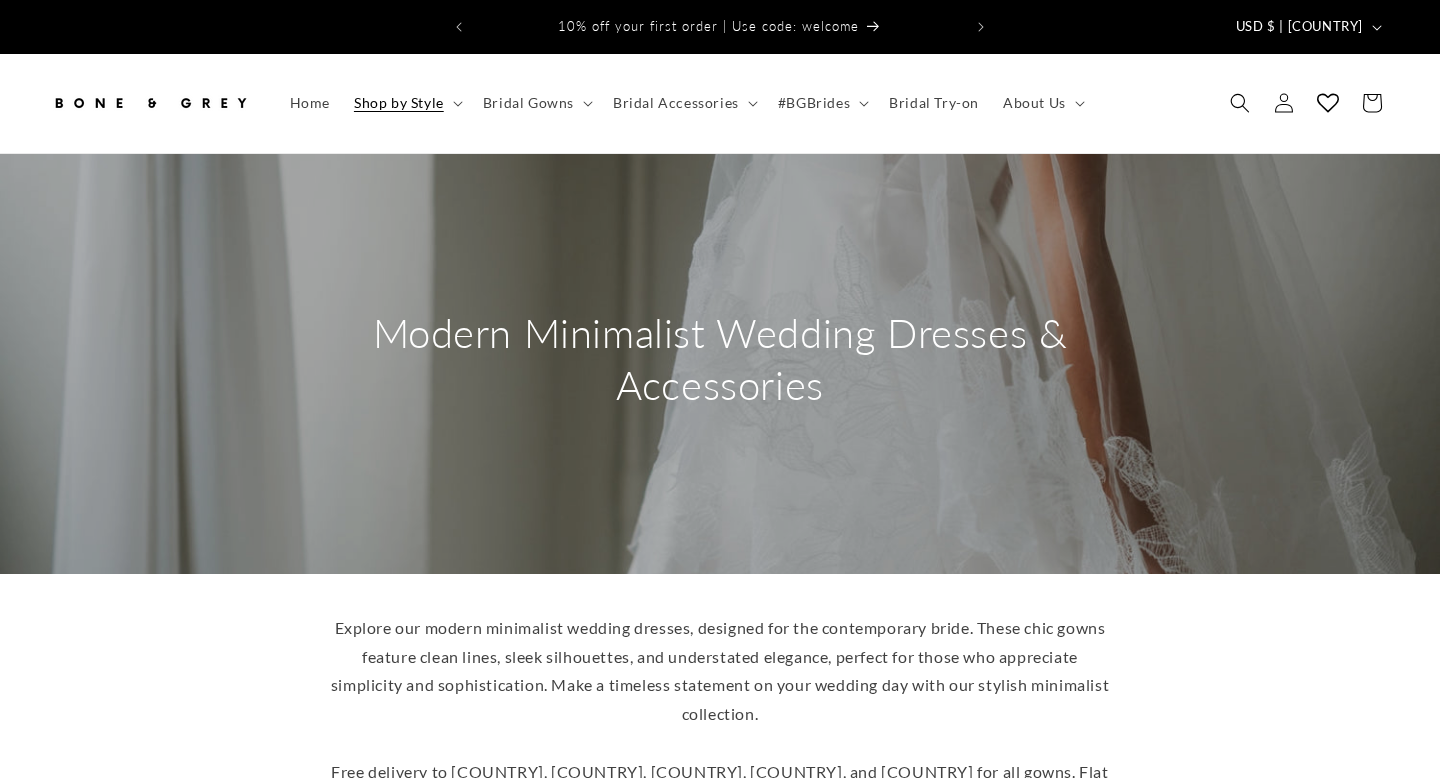 scroll, scrollTop: 0, scrollLeft: 0, axis: both 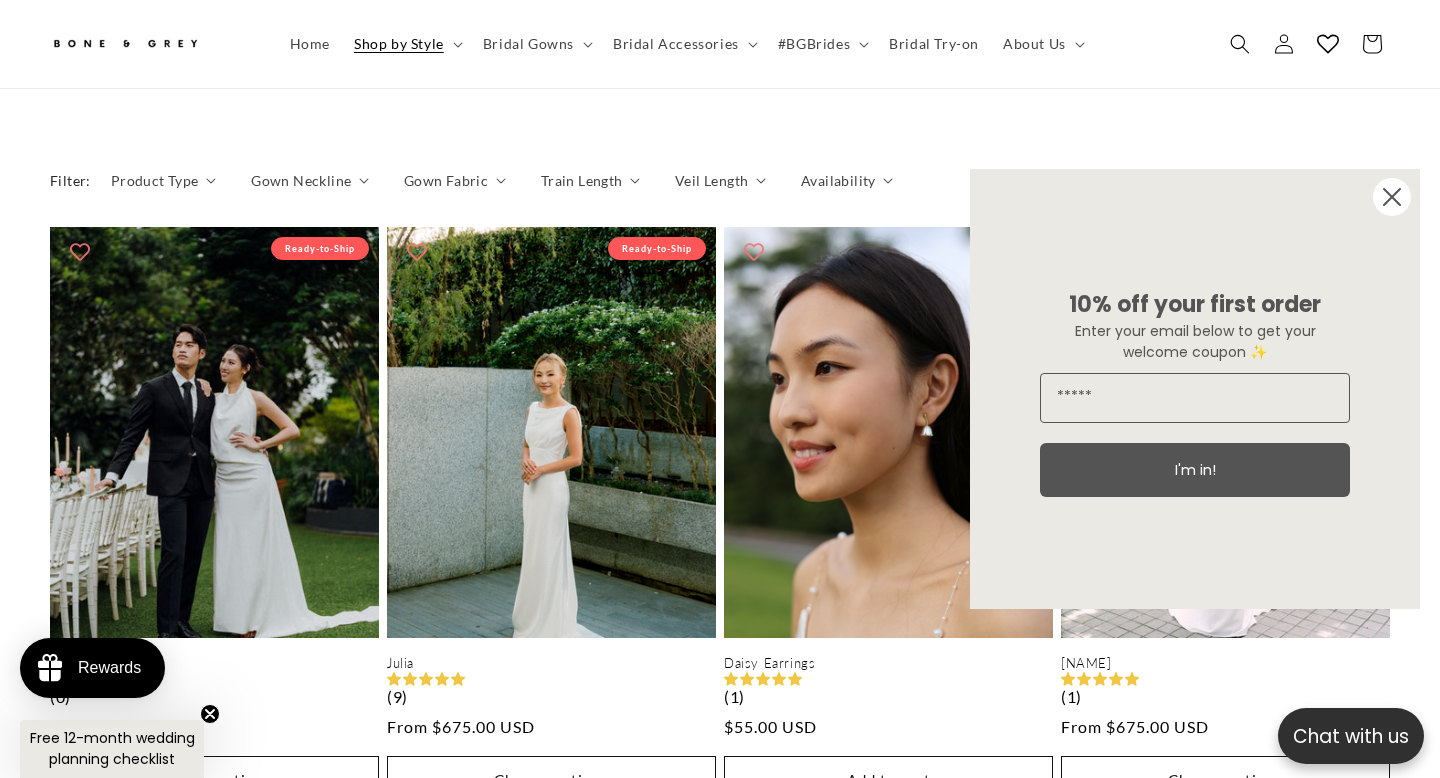 click 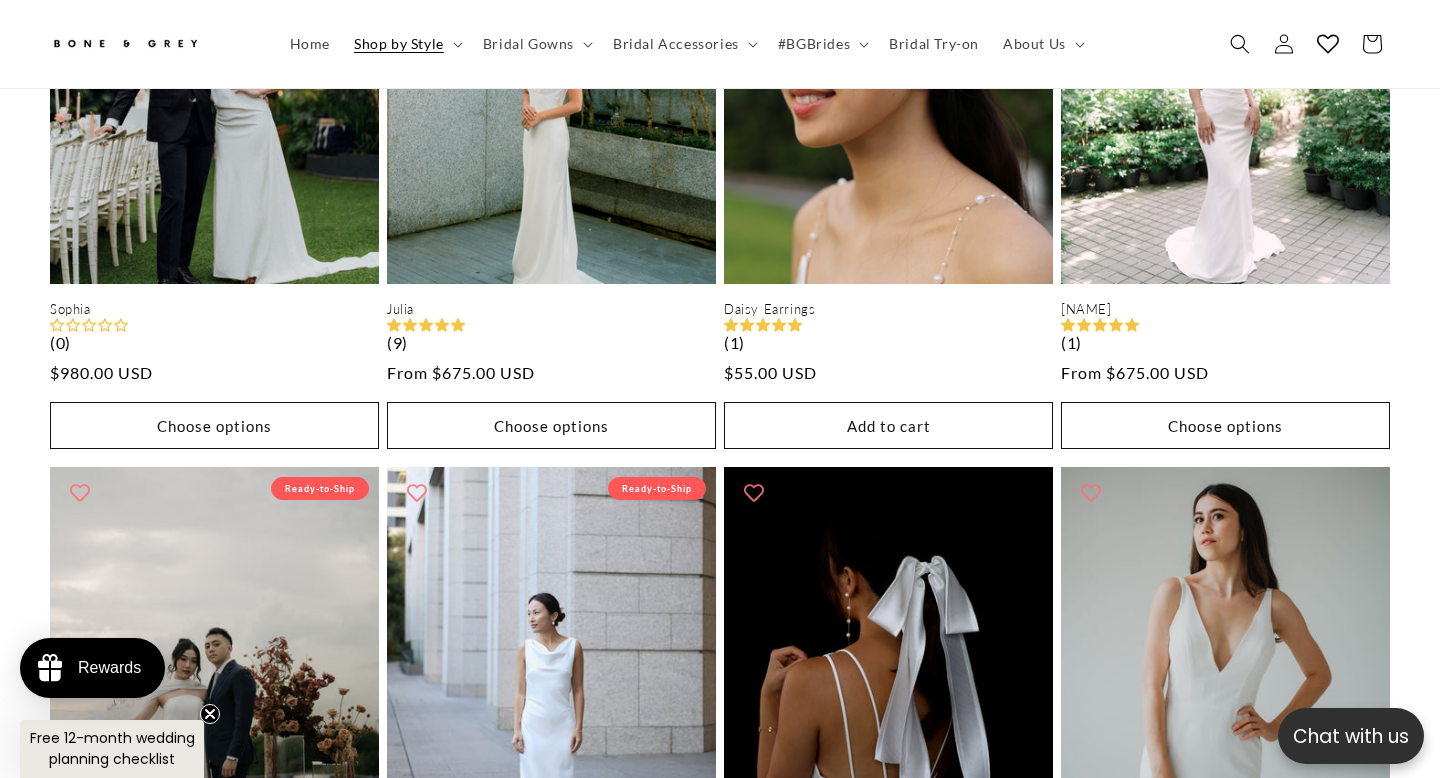 scroll, scrollTop: 1564, scrollLeft: 0, axis: vertical 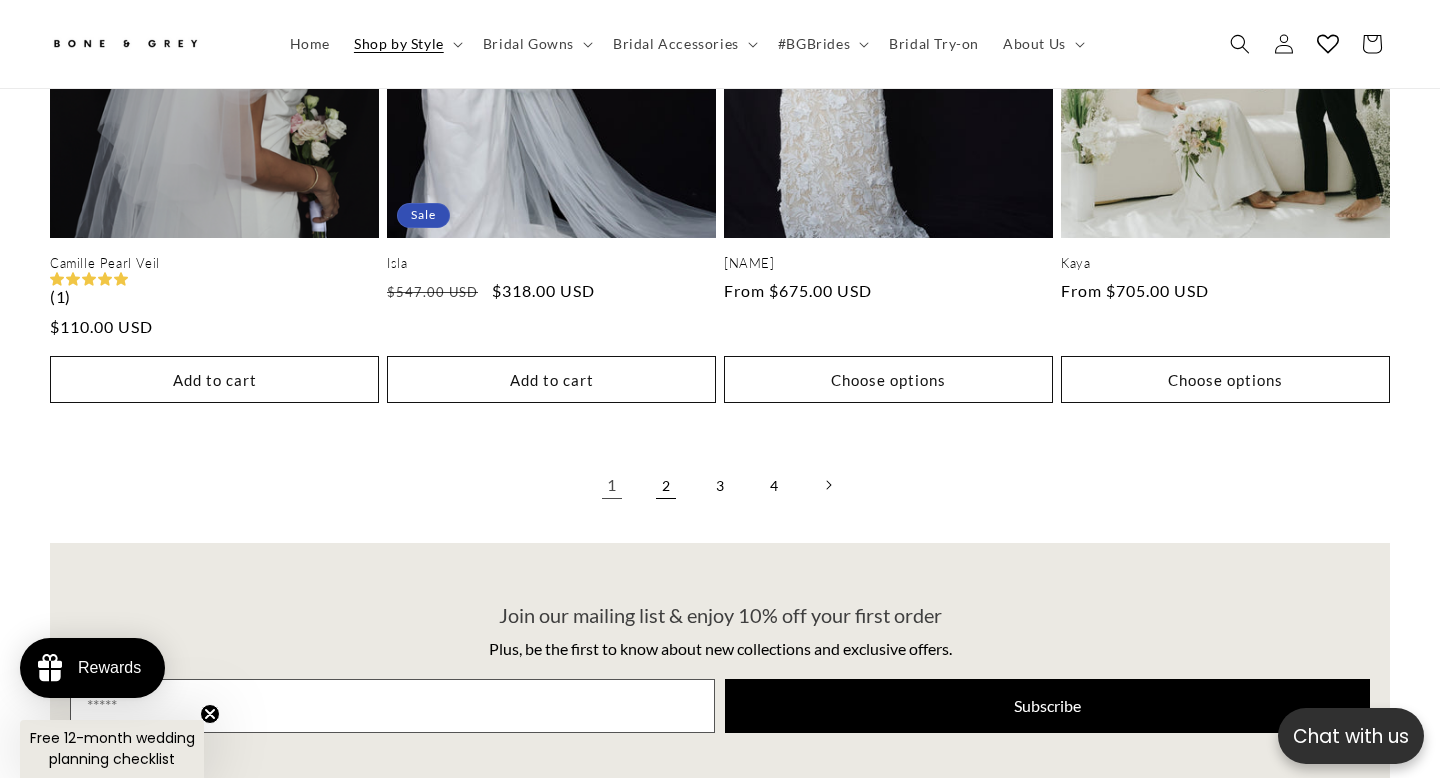 click on "2" at bounding box center (666, 485) 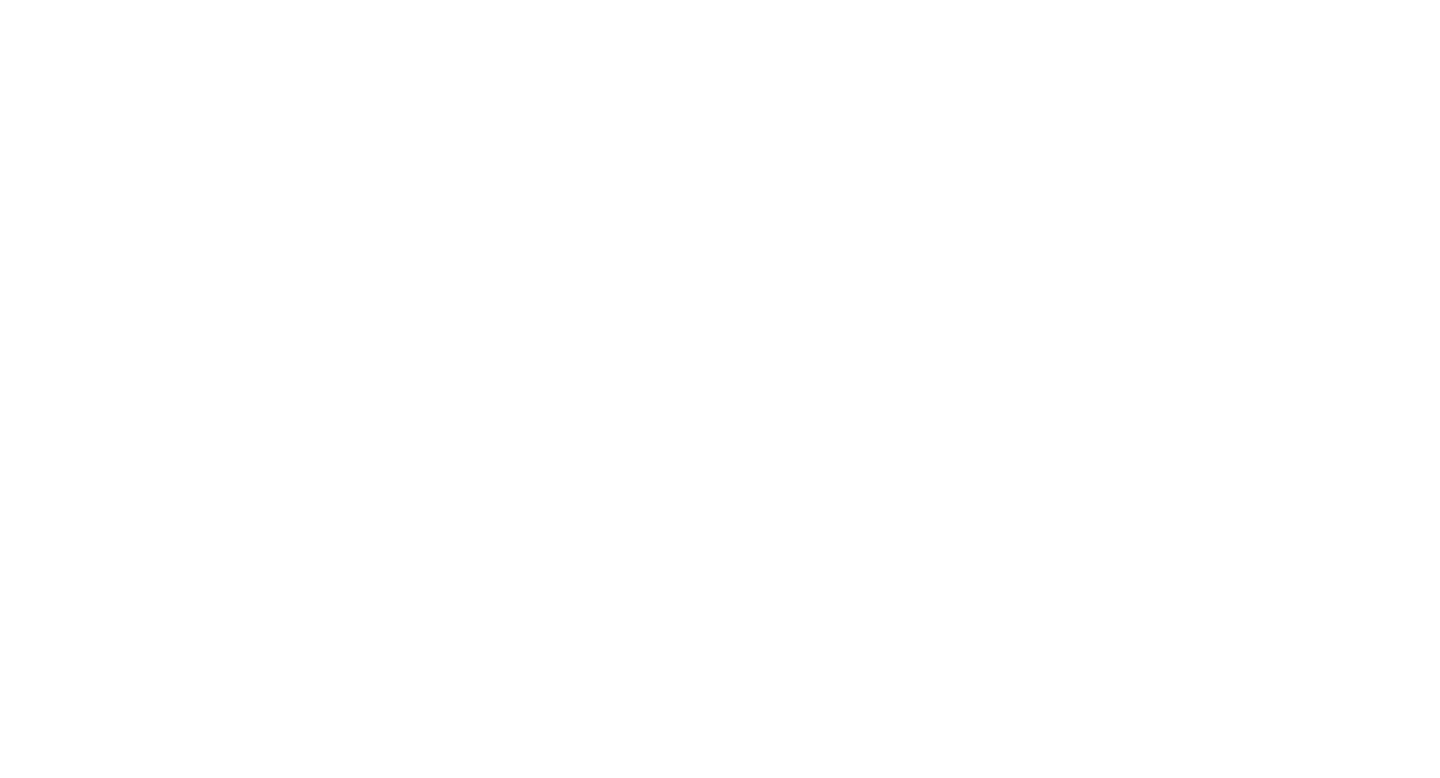 scroll, scrollTop: 0, scrollLeft: 0, axis: both 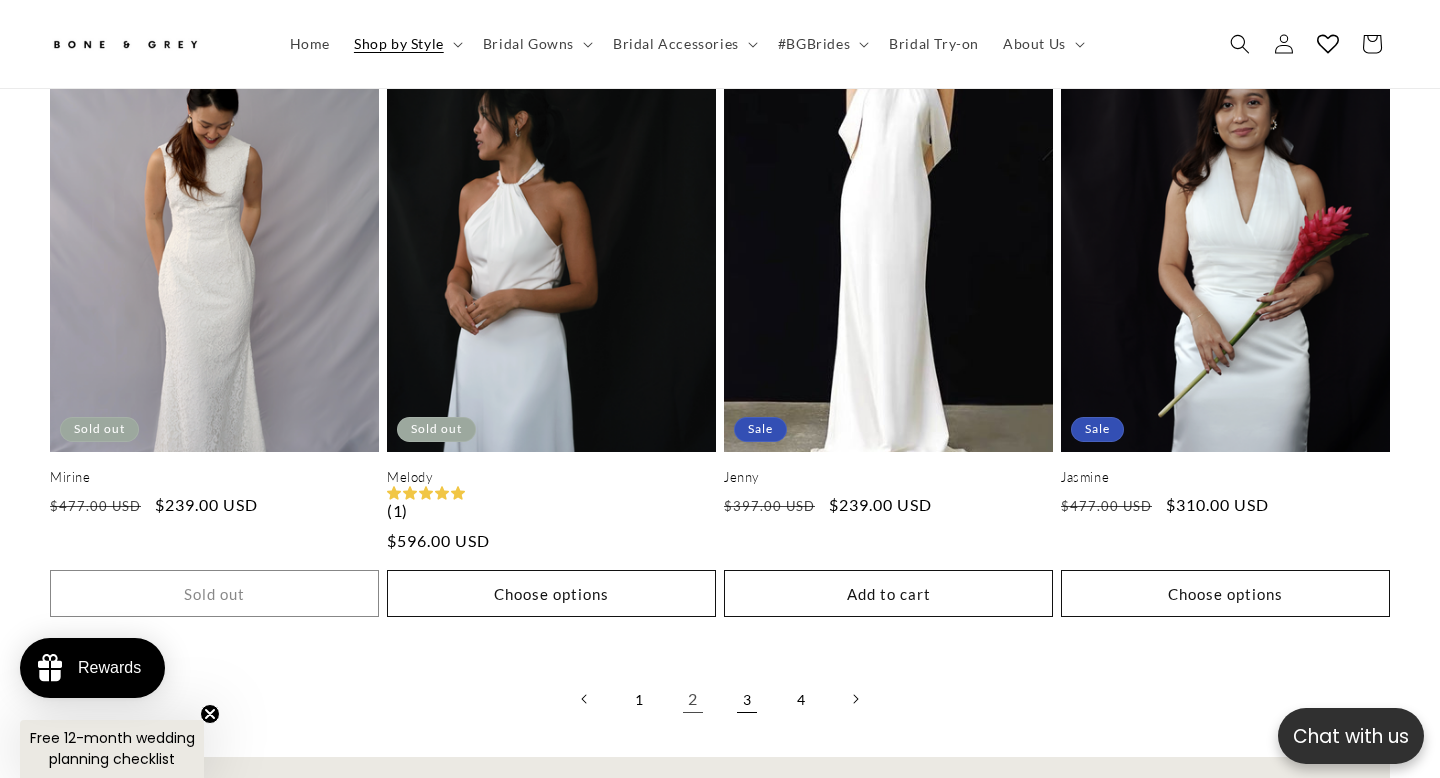 click on "3" at bounding box center [747, 699] 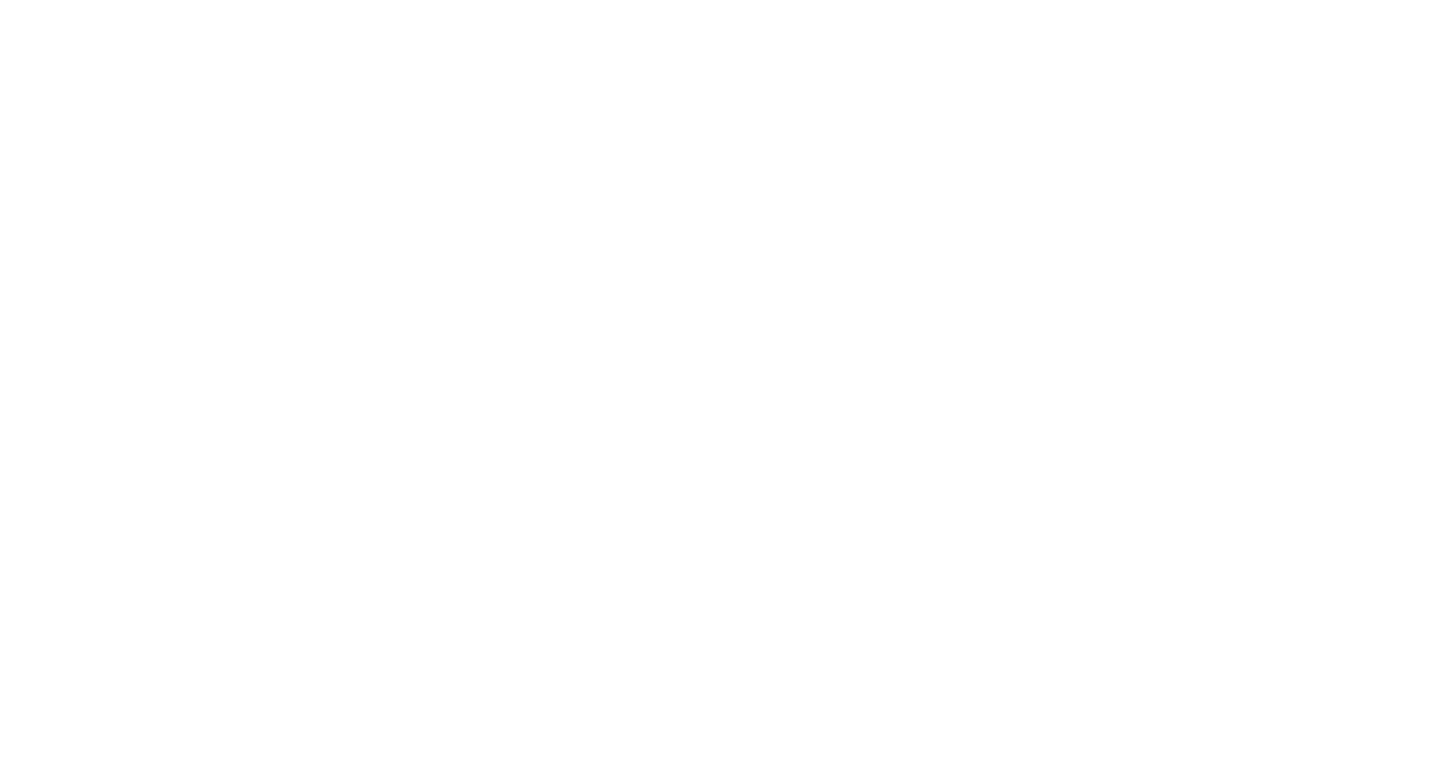 scroll, scrollTop: 0, scrollLeft: 0, axis: both 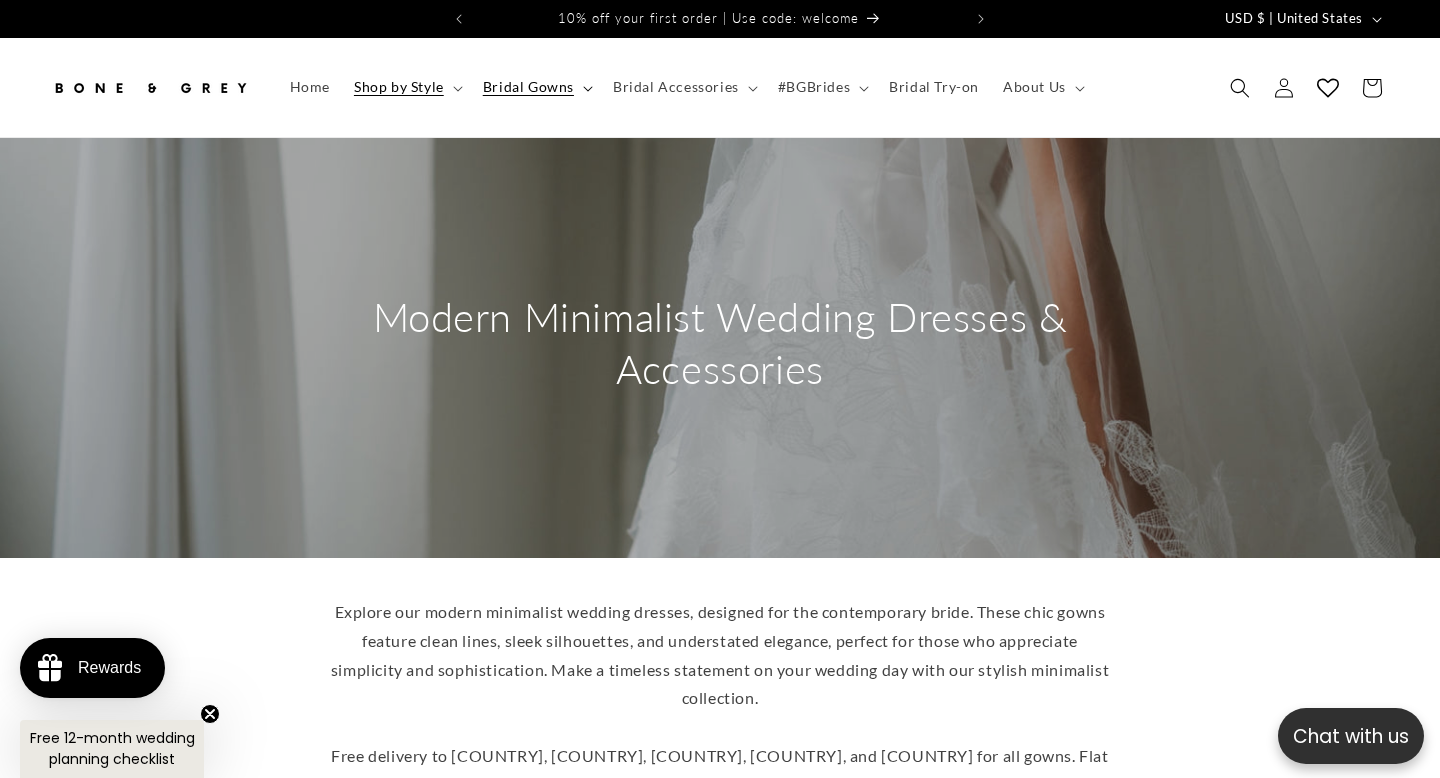 click on "Bridal Gowns" at bounding box center [536, 87] 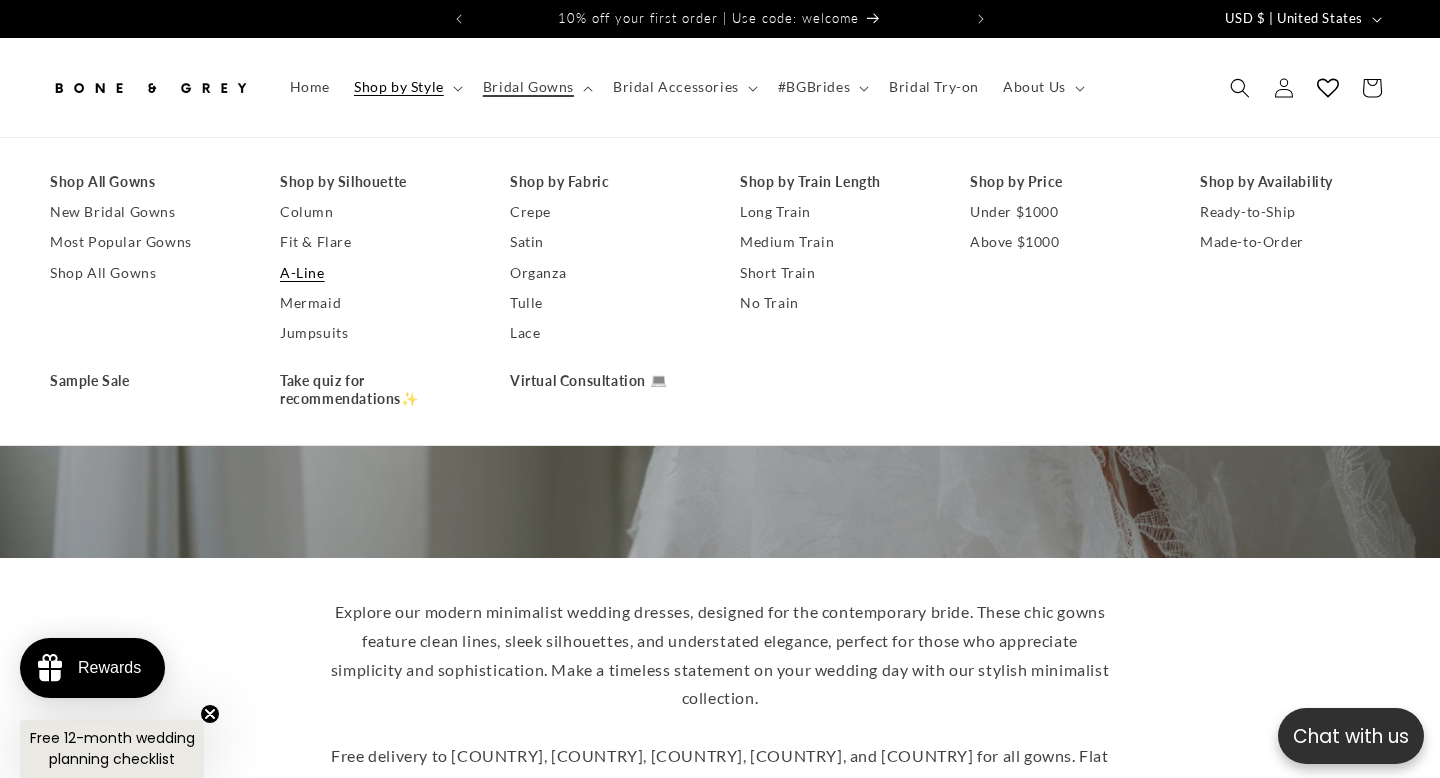 click on "A-Line" at bounding box center (375, 273) 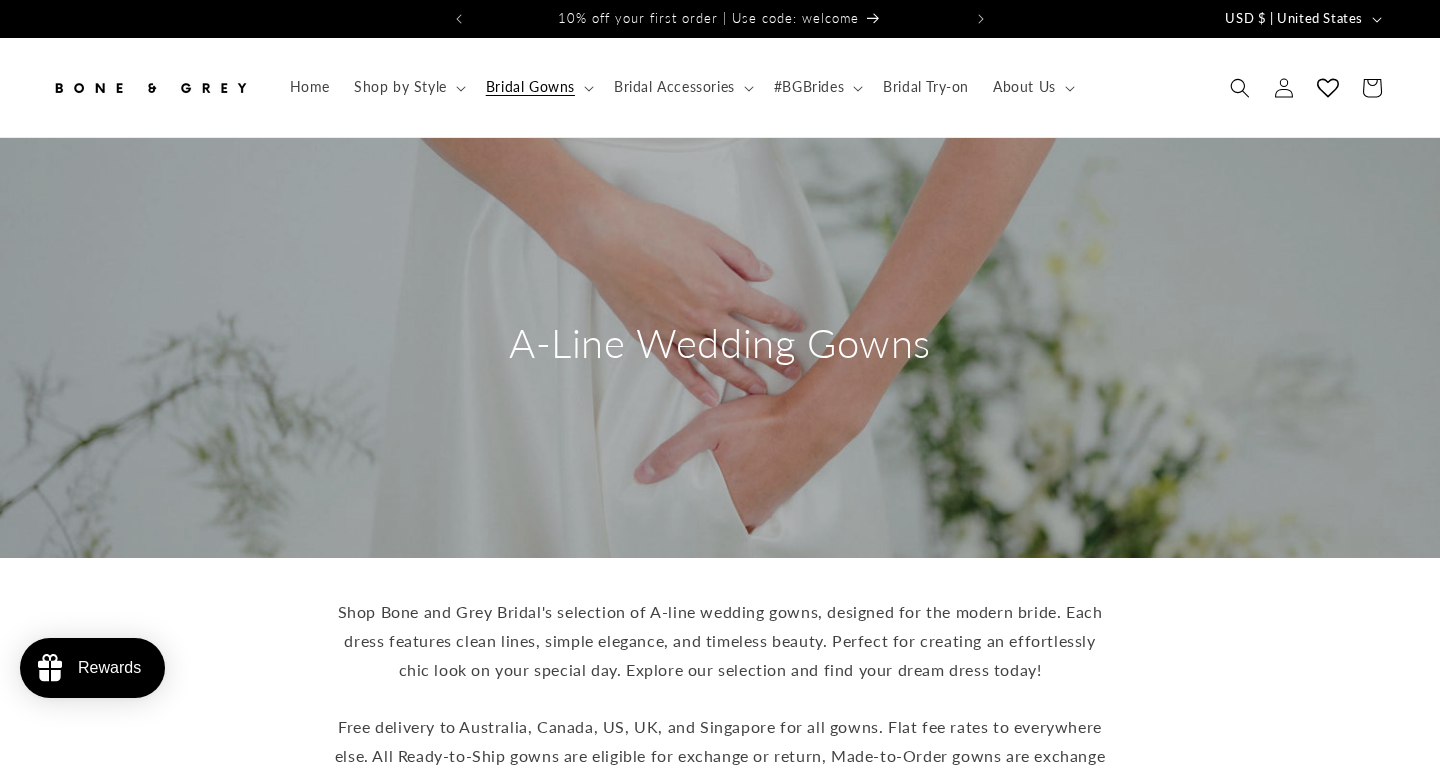 scroll, scrollTop: 0, scrollLeft: 0, axis: both 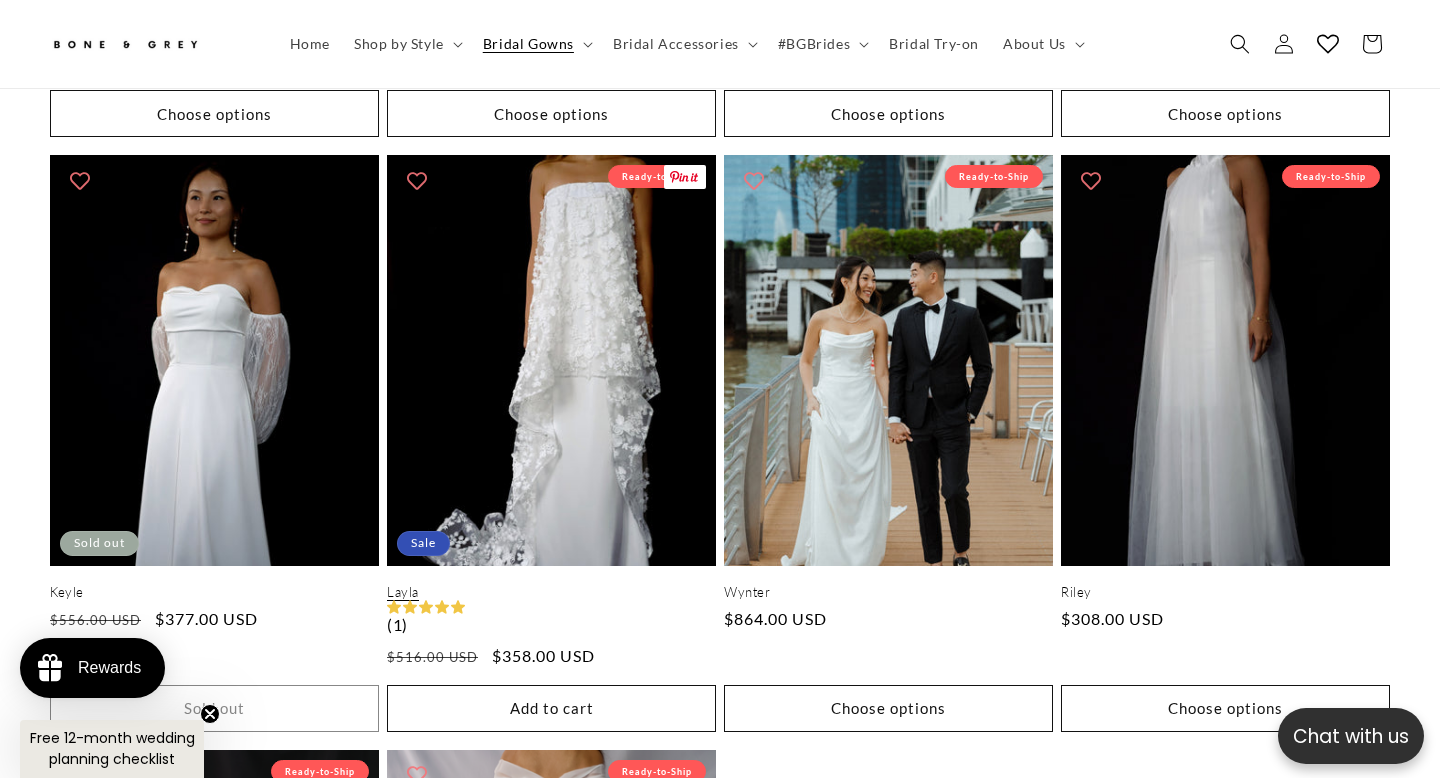 click on "Layla" at bounding box center [551, 592] 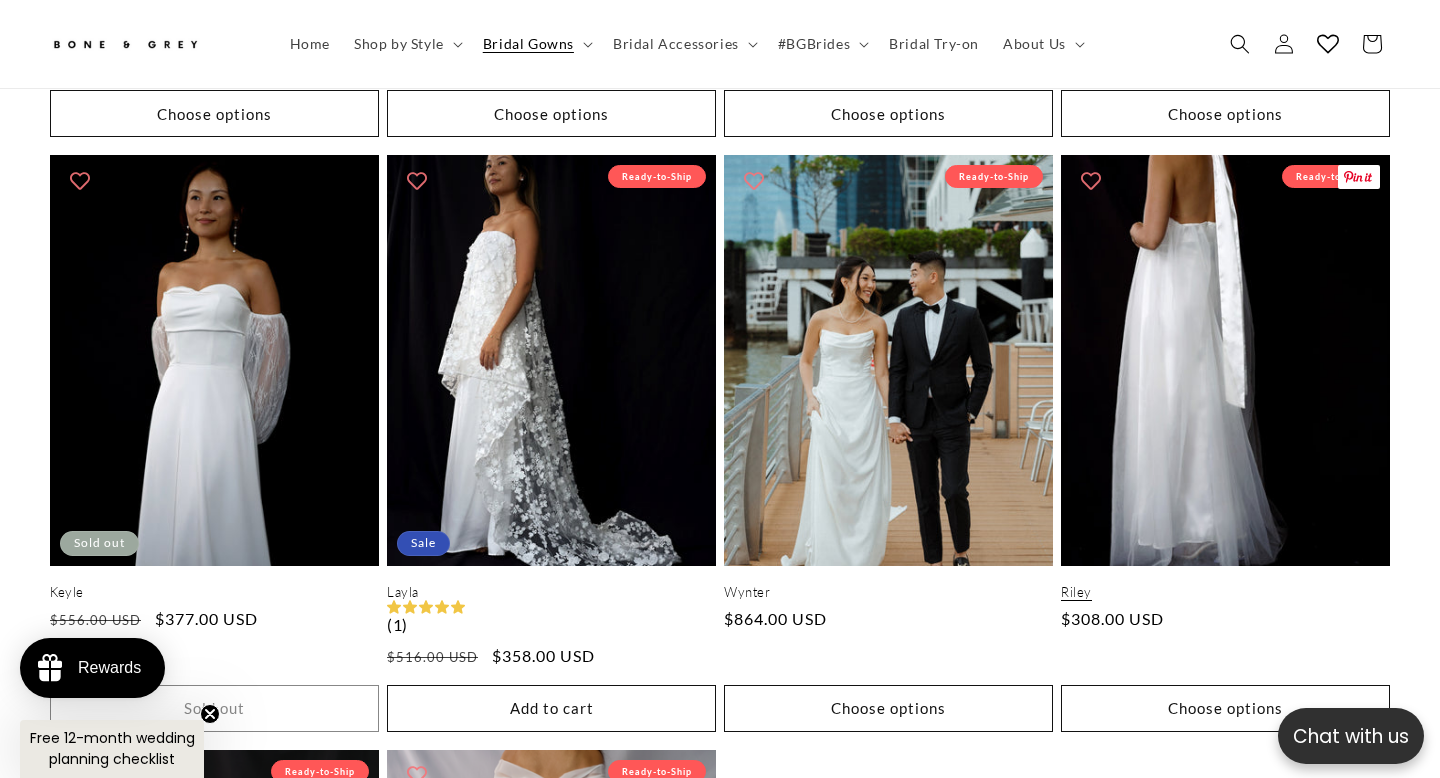 scroll, scrollTop: 0, scrollLeft: 486, axis: horizontal 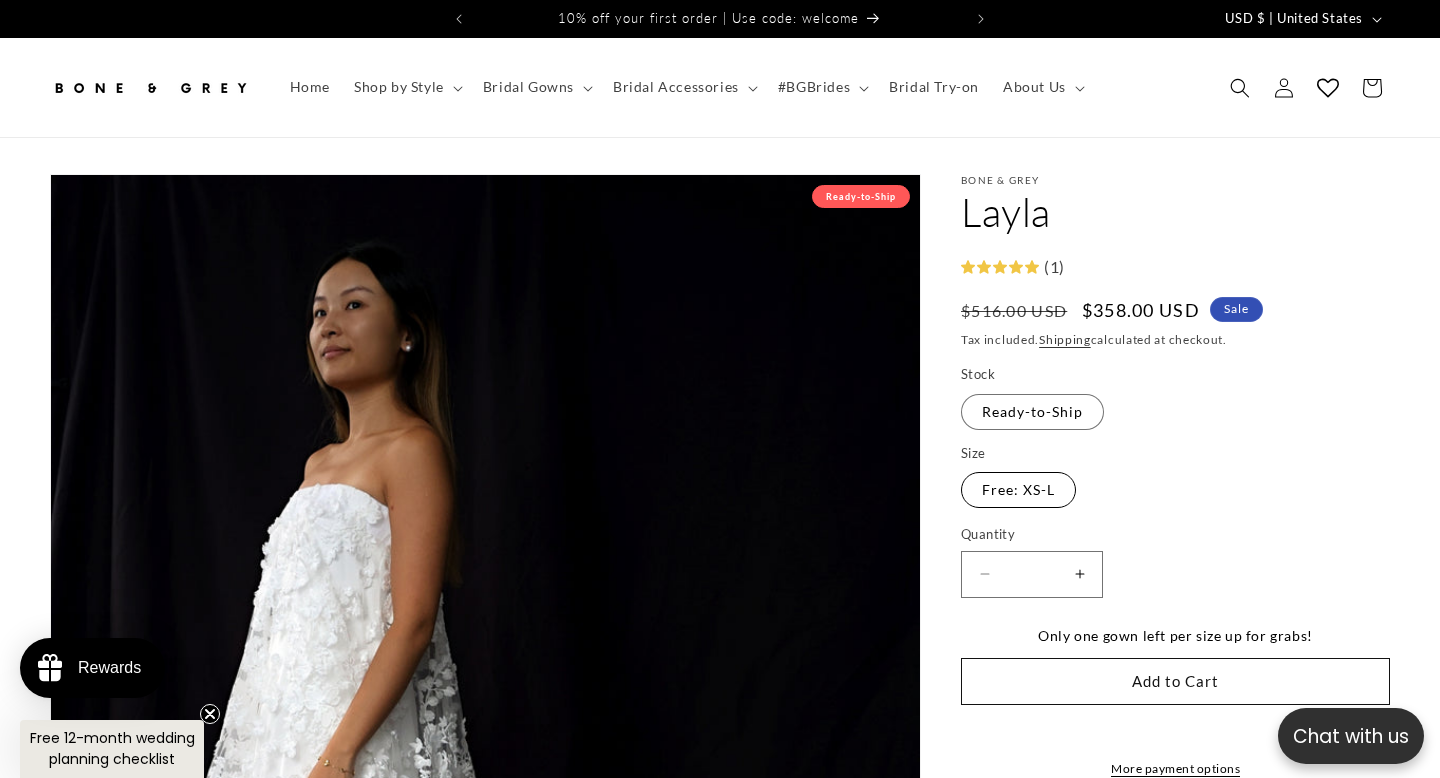 click on "Free: XS-L Variant sold out or unavailable" at bounding box center [1018, 490] 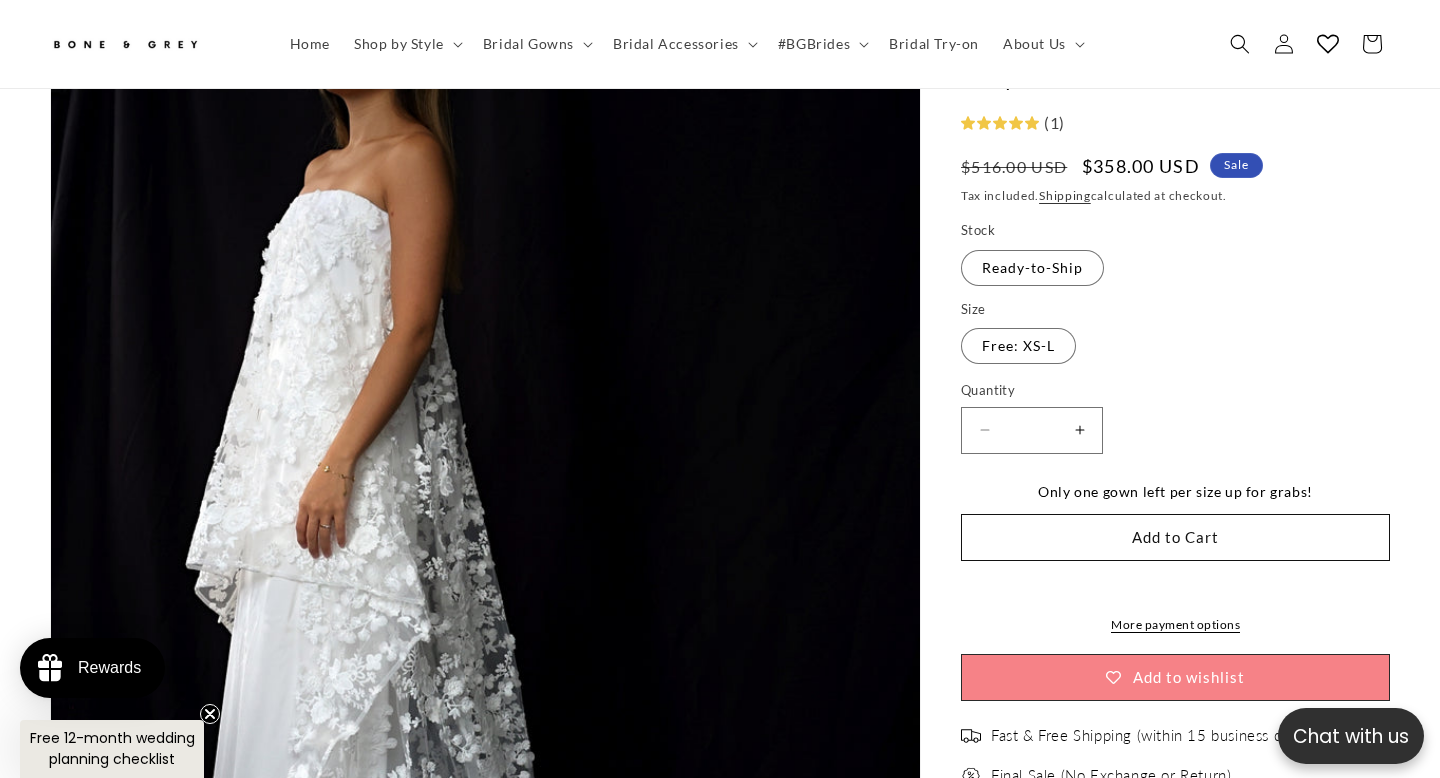 scroll, scrollTop: 427, scrollLeft: 0, axis: vertical 